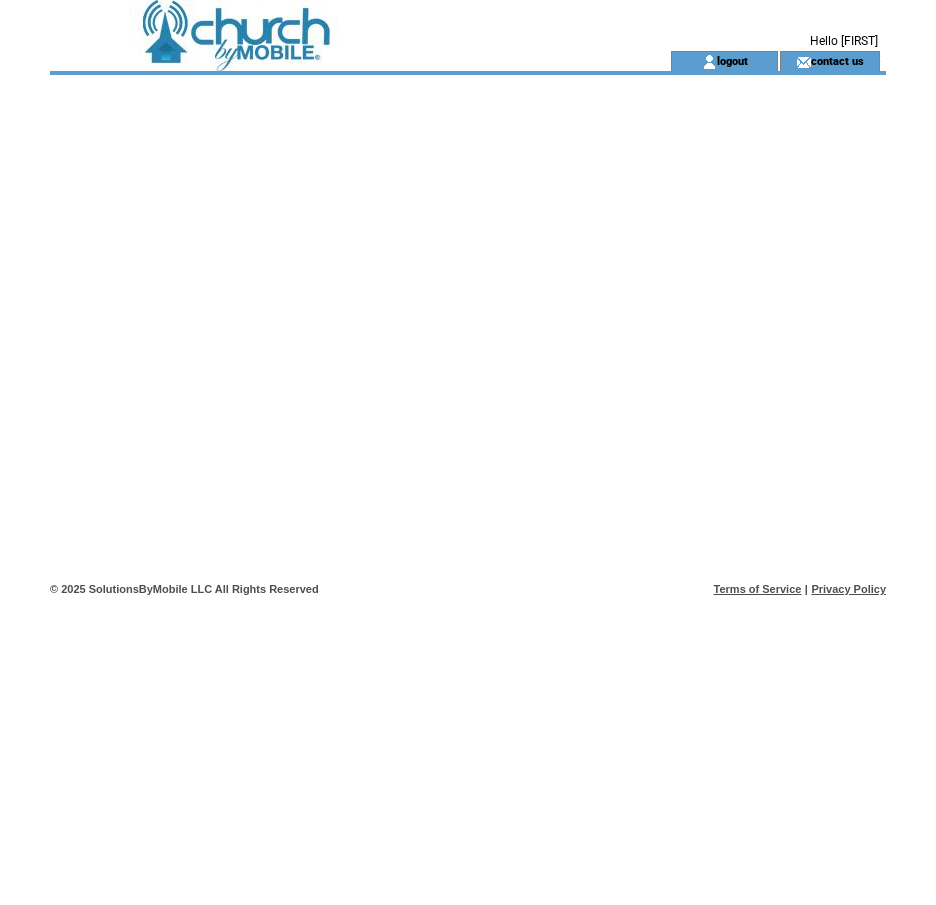 scroll, scrollTop: 0, scrollLeft: 0, axis: both 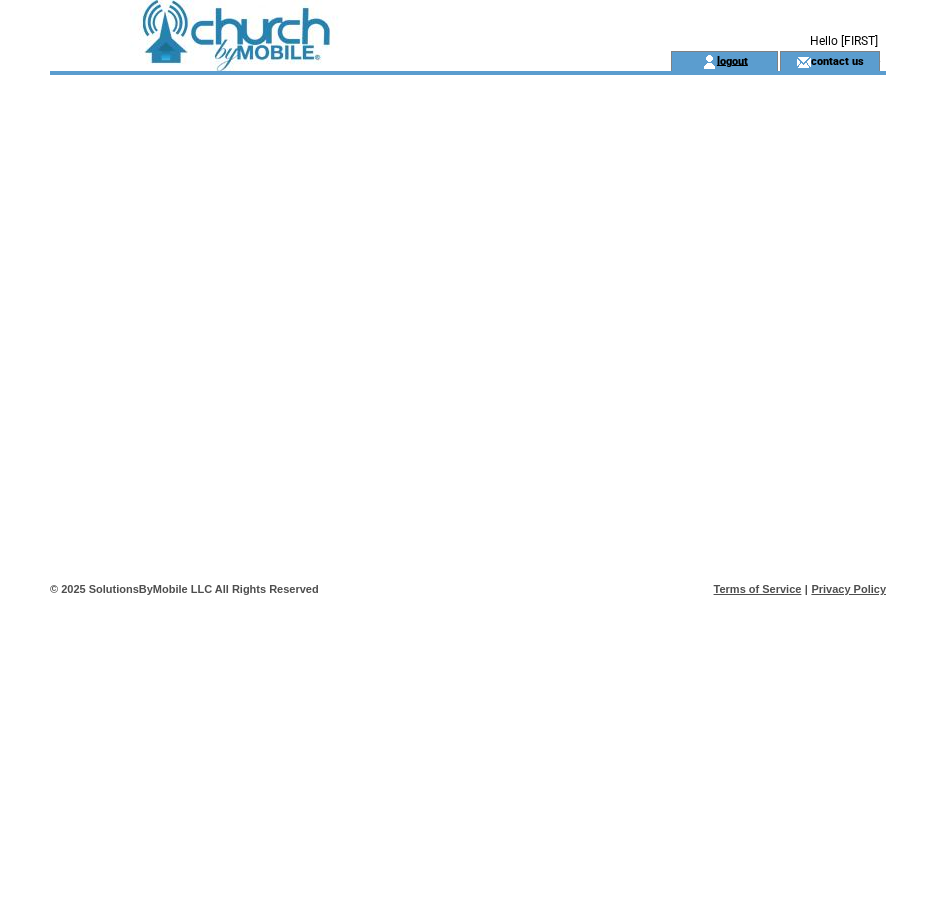 click on "logout" at bounding box center (732, 60) 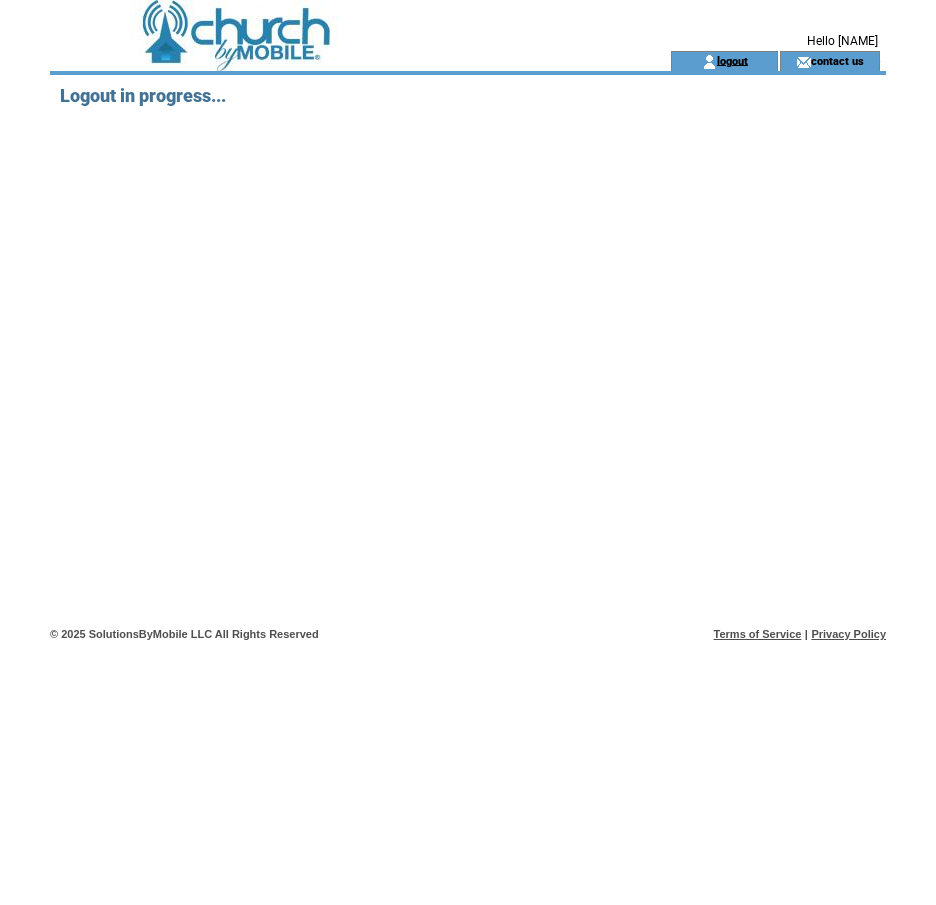 scroll, scrollTop: 0, scrollLeft: 0, axis: both 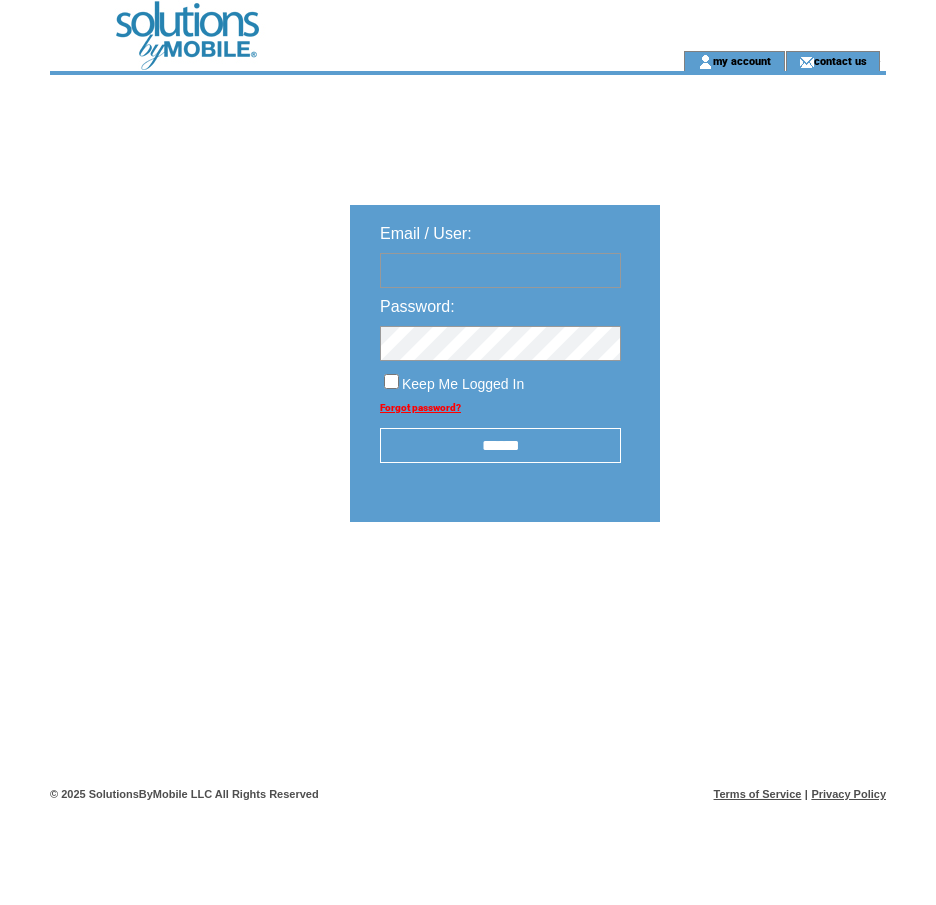 type on "**********" 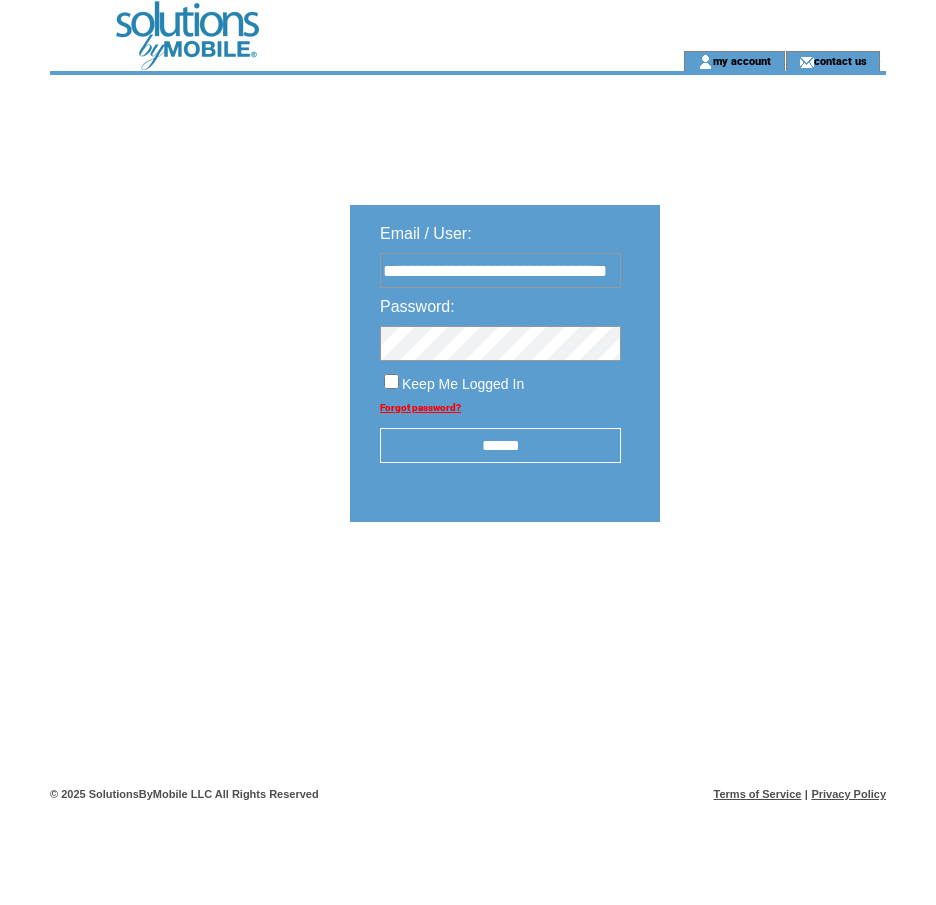 click on "******" at bounding box center (500, 445) 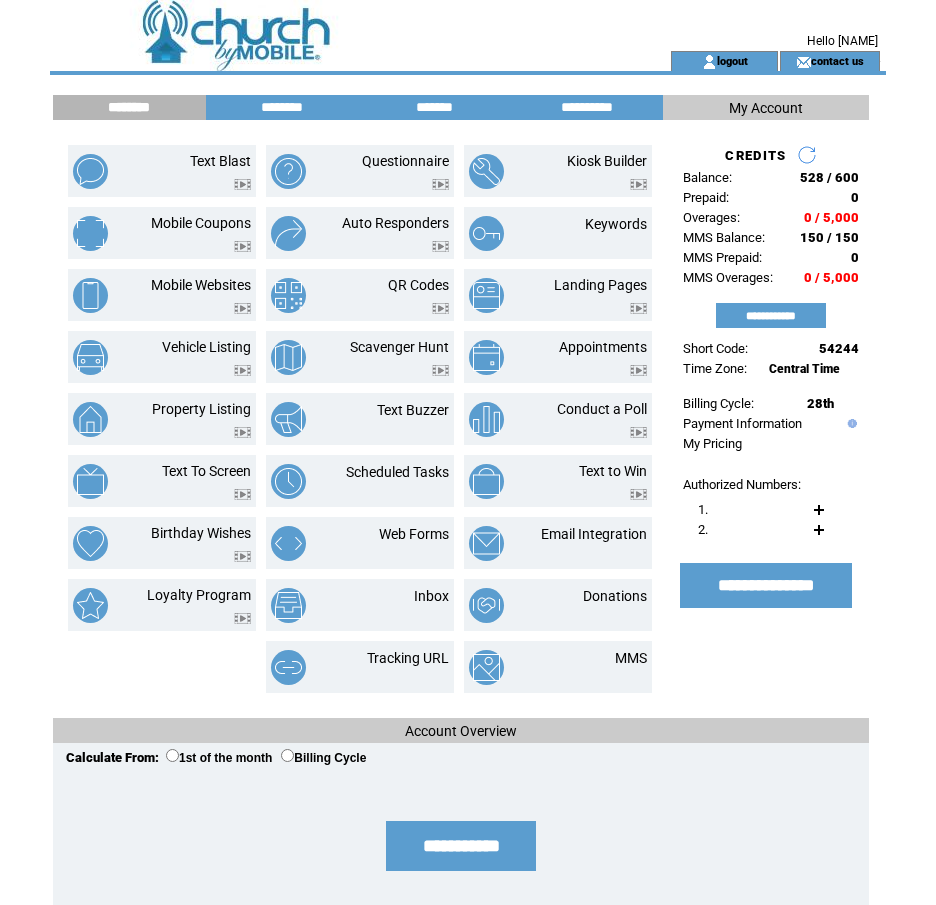 scroll, scrollTop: 0, scrollLeft: 0, axis: both 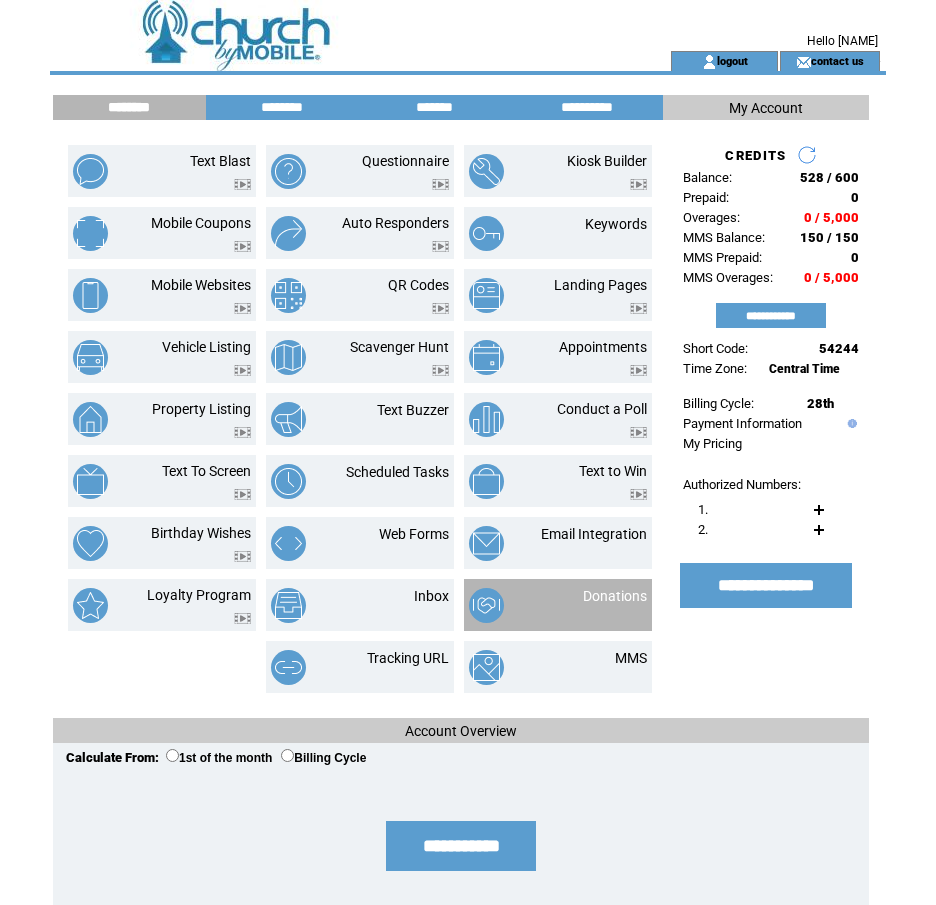 click on "Donations" at bounding box center (592, 605) 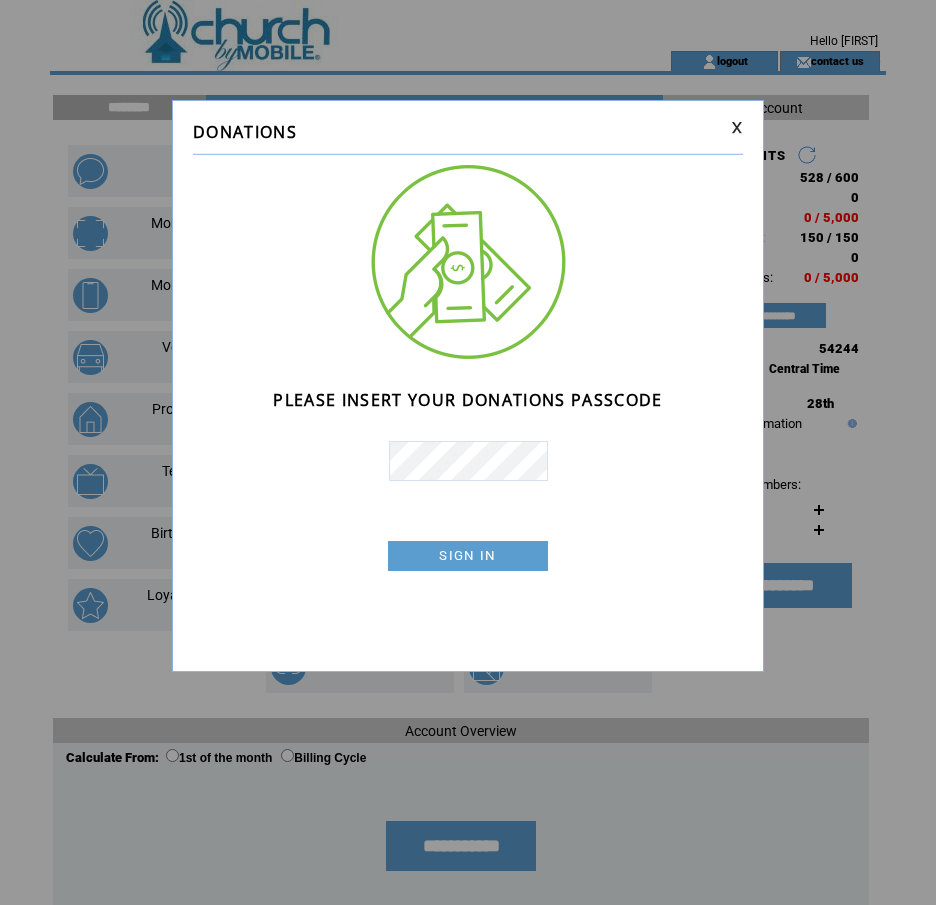 scroll, scrollTop: 0, scrollLeft: 0, axis: both 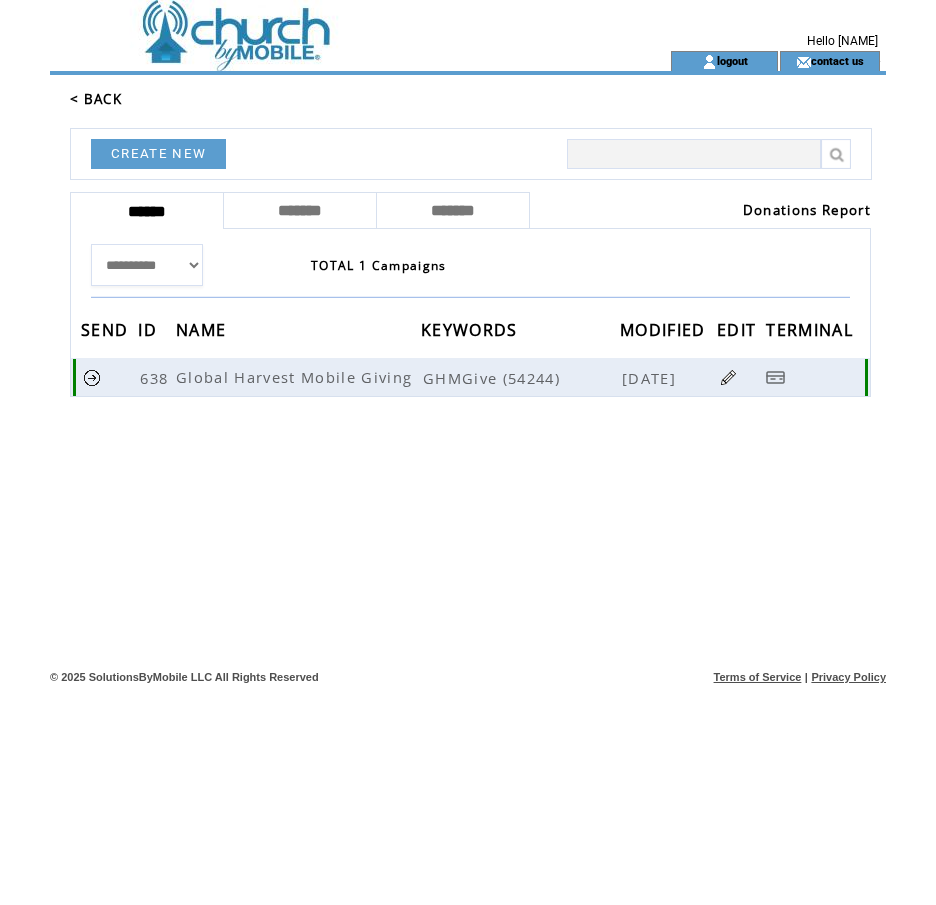 click at bounding box center [728, 377] 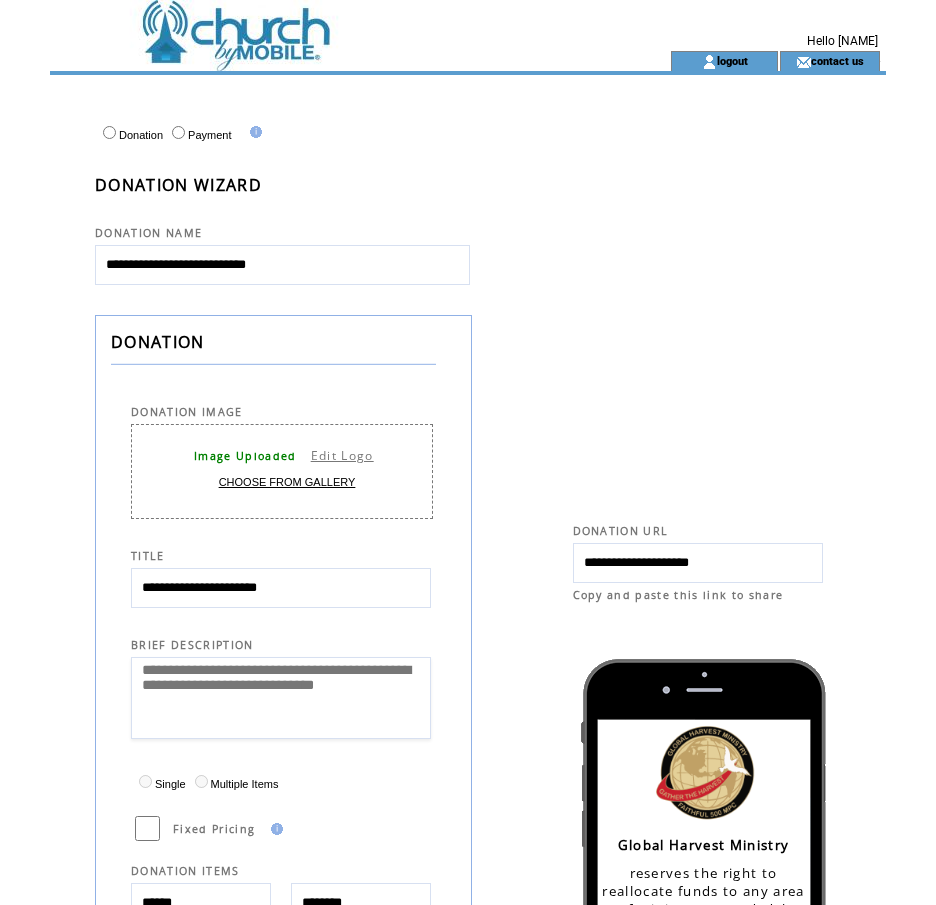 select 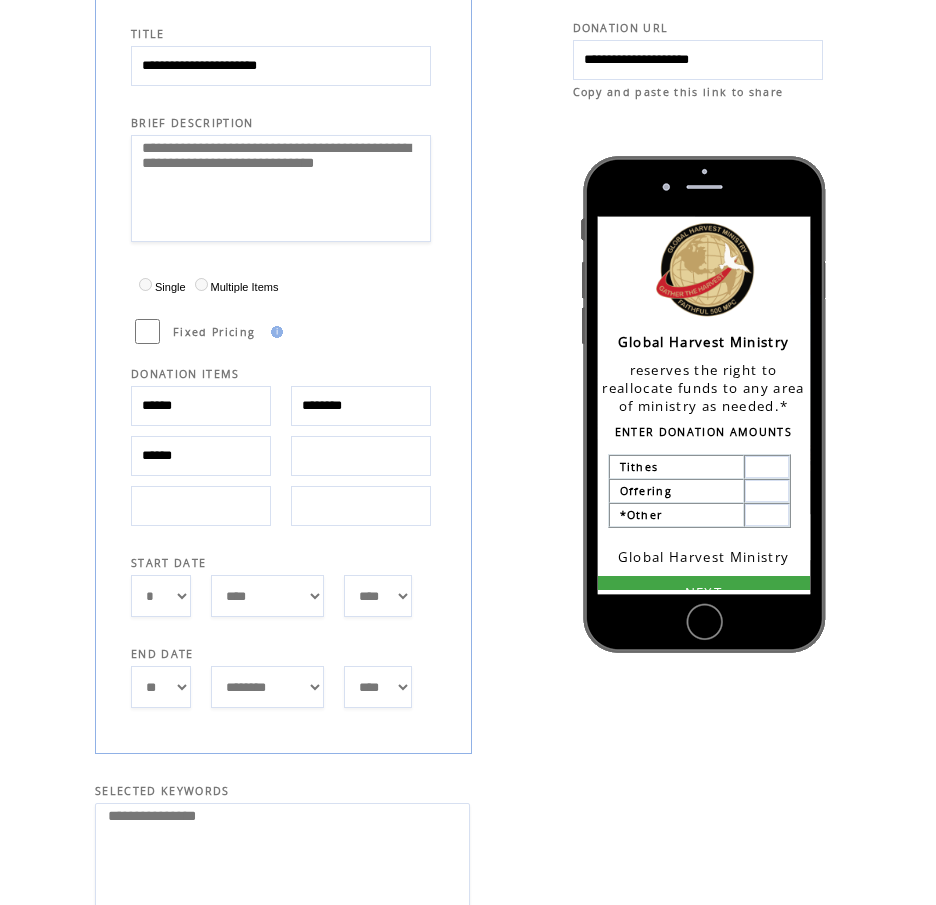 scroll, scrollTop: 530, scrollLeft: 0, axis: vertical 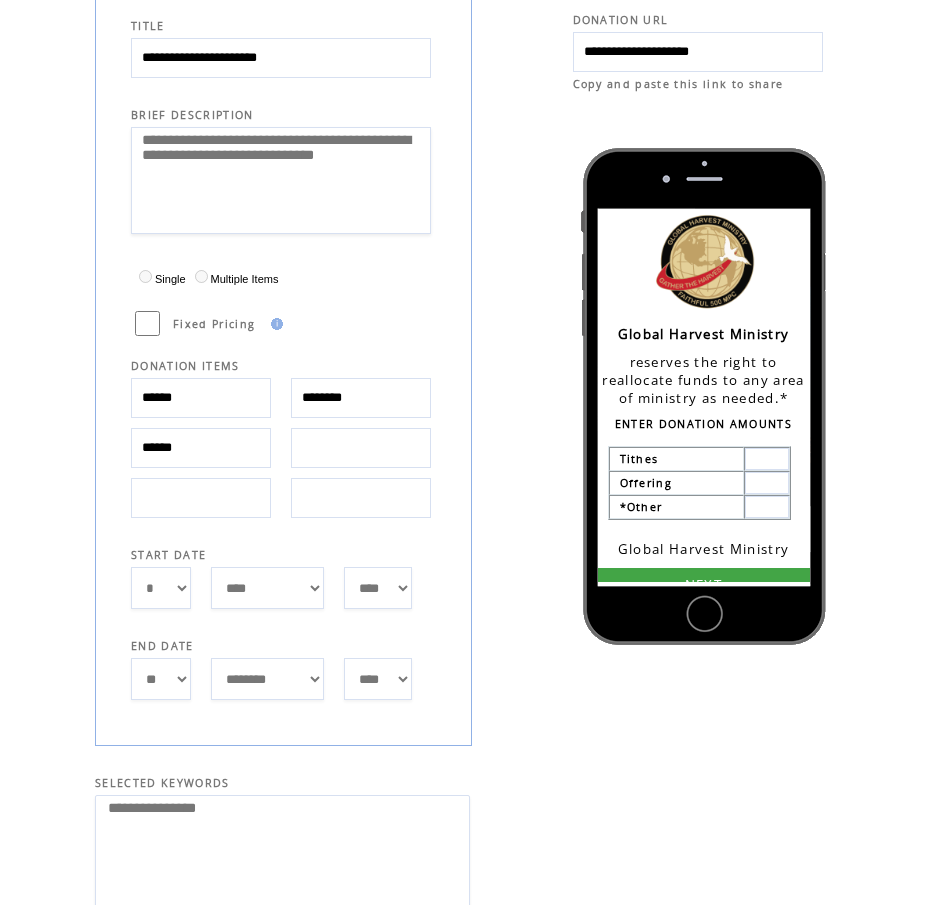 drag, startPoint x: 209, startPoint y: 449, endPoint x: 110, endPoint y: 459, distance: 99.50377 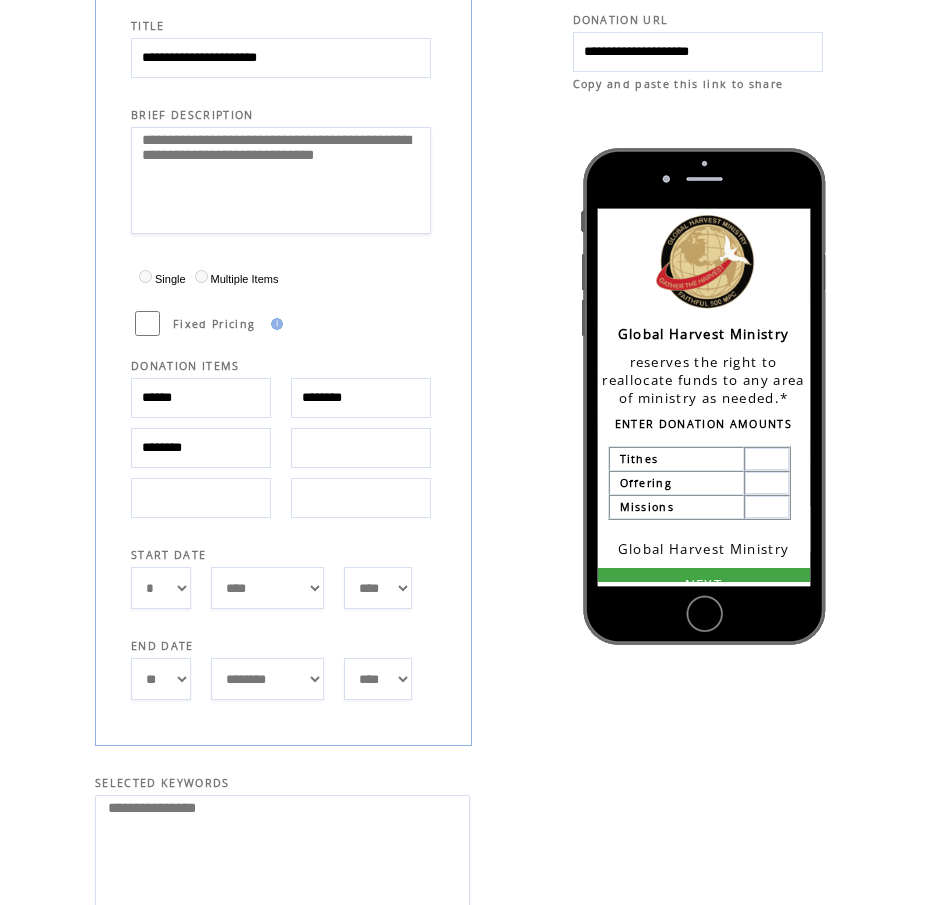 type on "********" 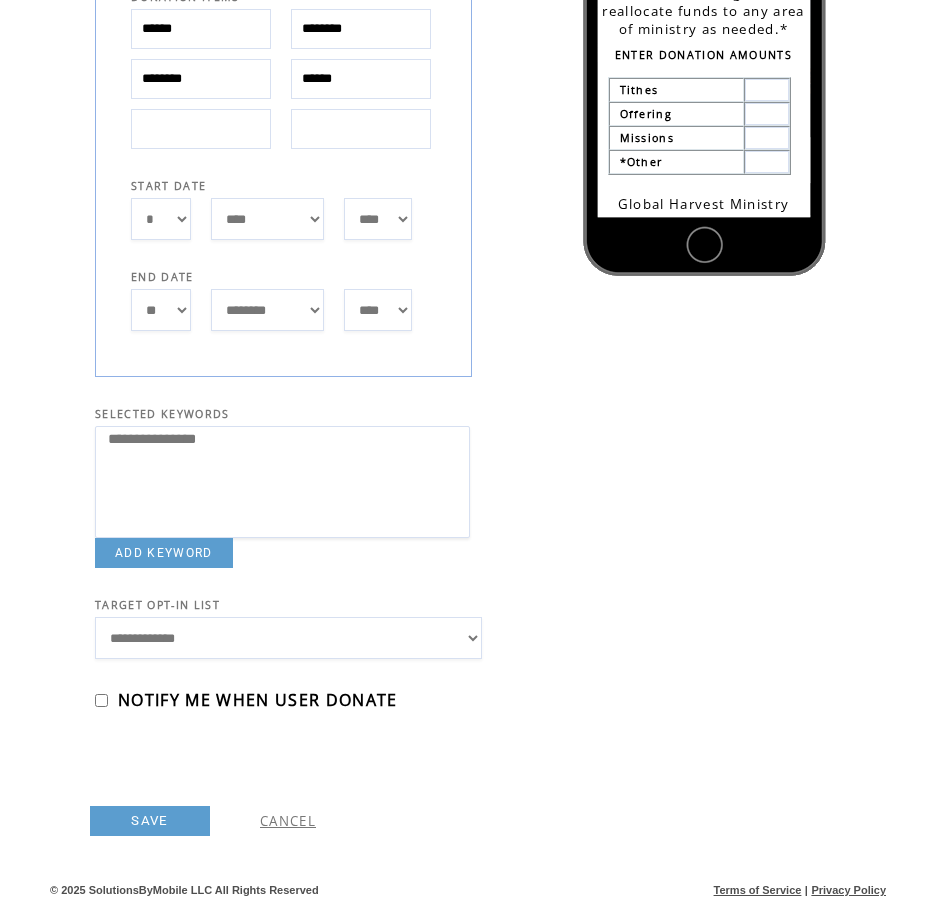 scroll, scrollTop: 906, scrollLeft: 0, axis: vertical 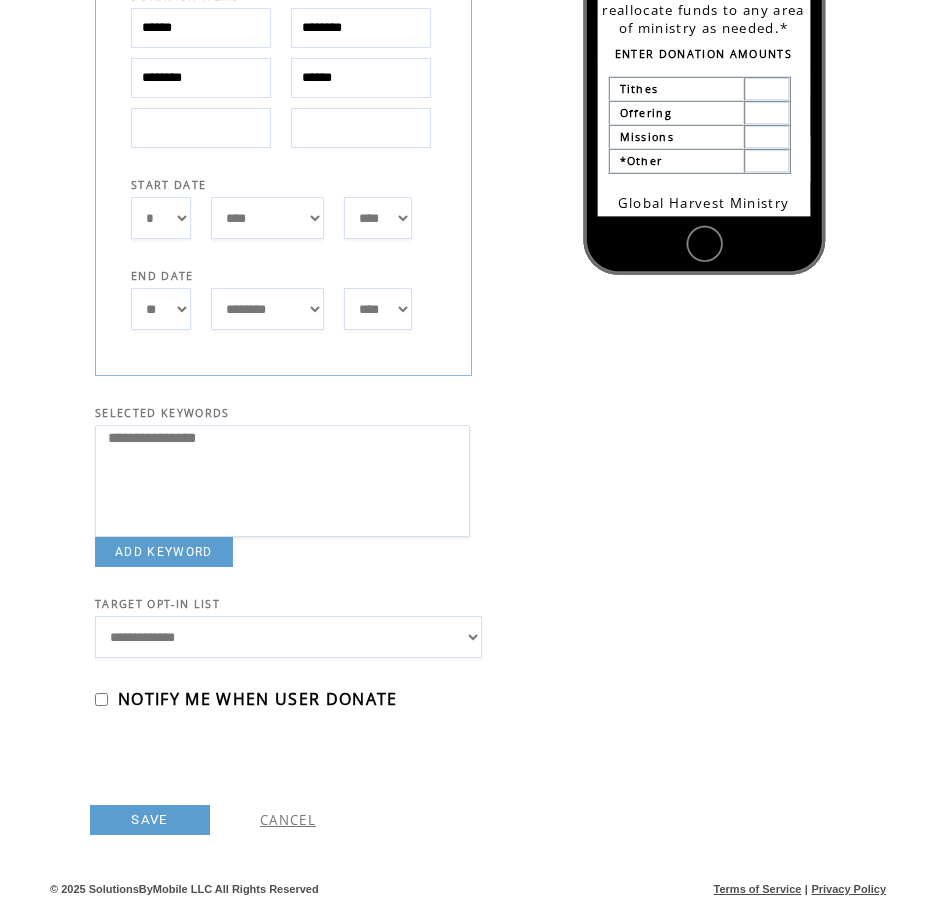 type on "******" 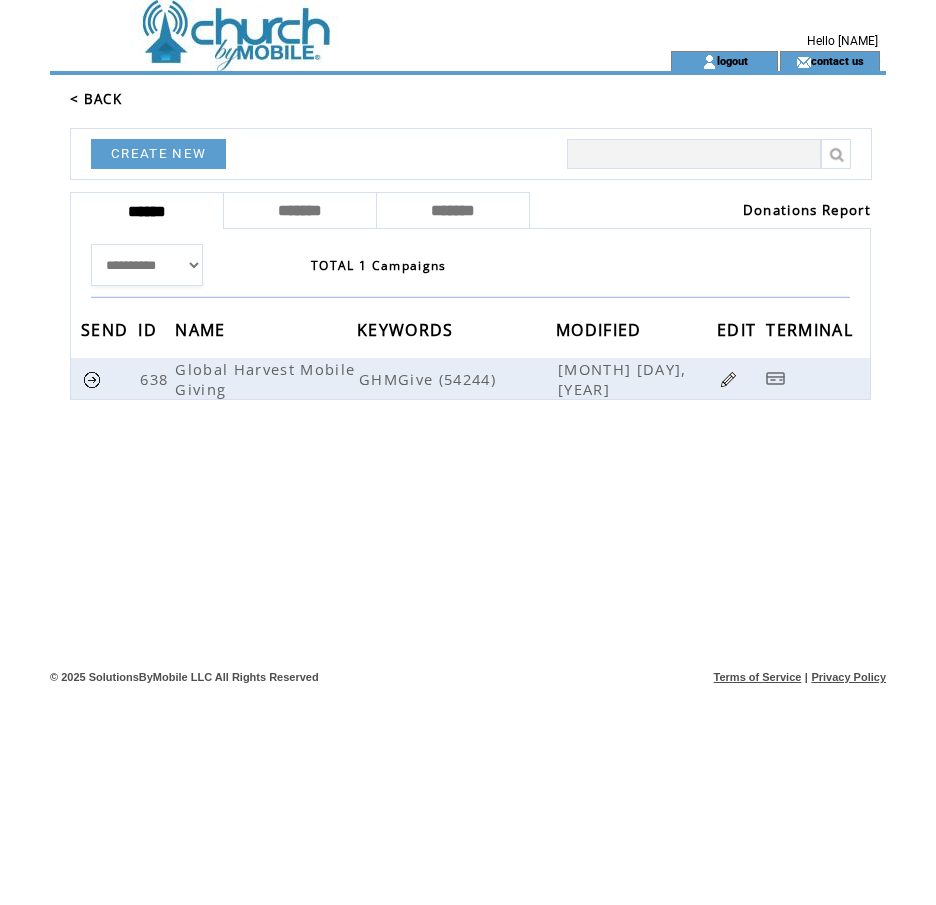 scroll, scrollTop: 0, scrollLeft: 0, axis: both 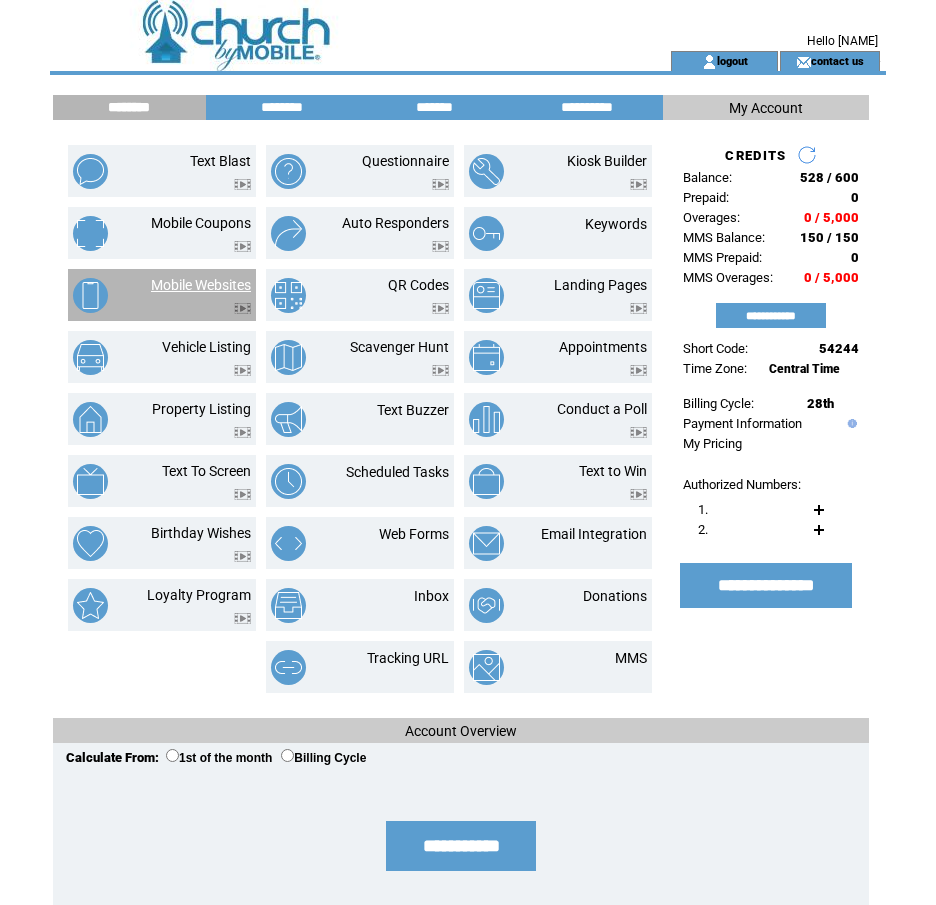 click on "Mobile Websites" at bounding box center (201, 285) 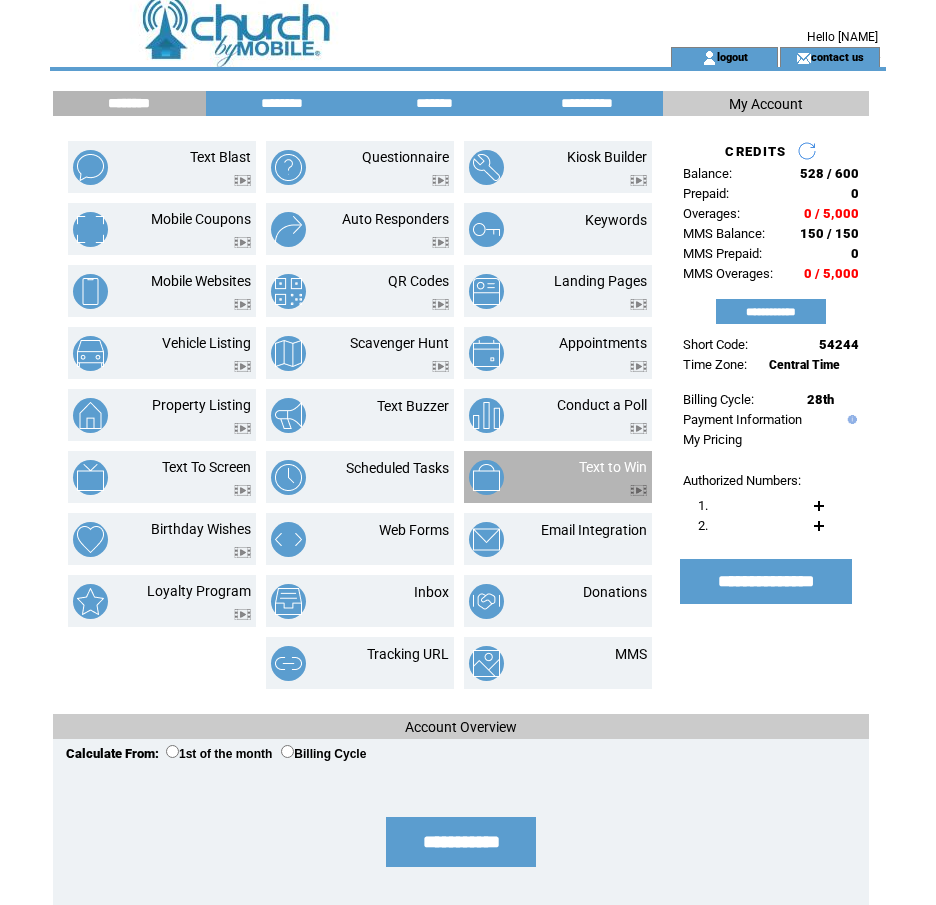 scroll, scrollTop: 0, scrollLeft: 0, axis: both 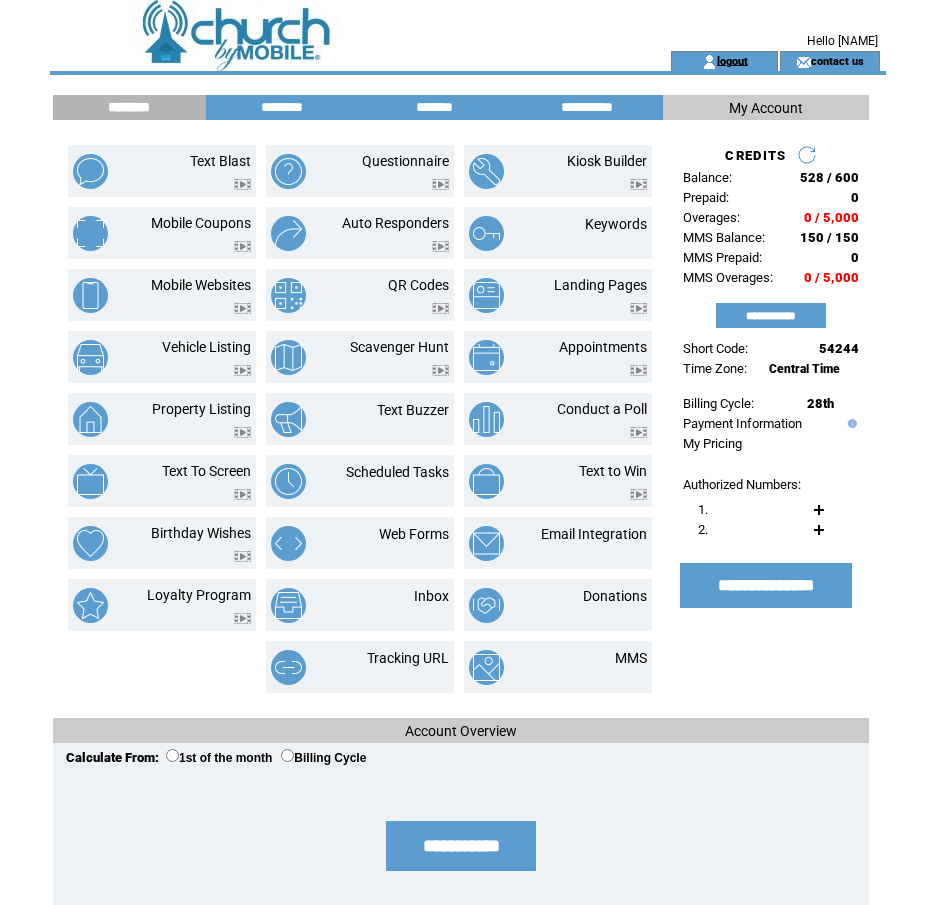 click on "logout" at bounding box center (732, 60) 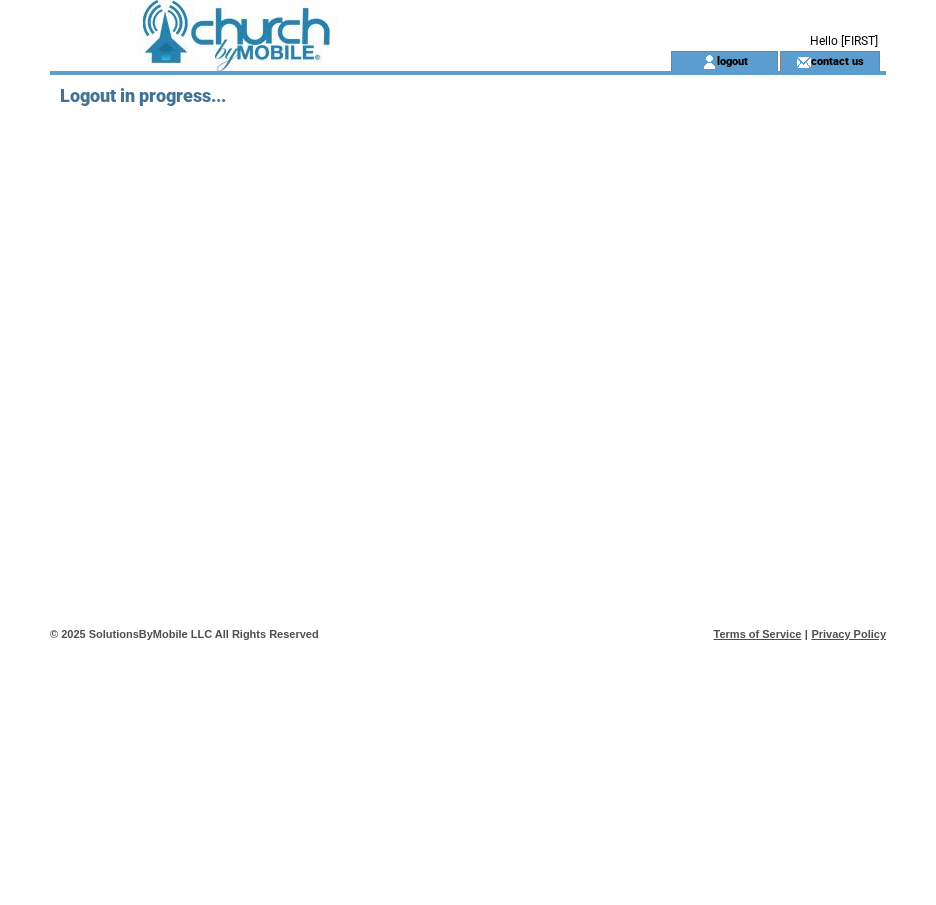 scroll, scrollTop: 0, scrollLeft: 0, axis: both 